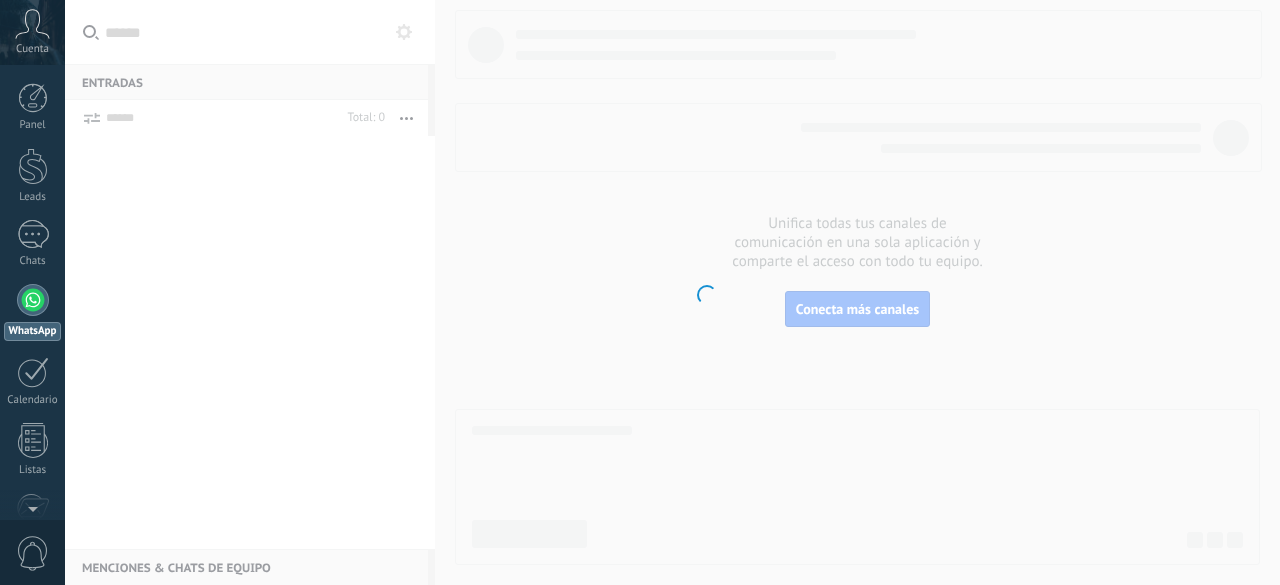 scroll, scrollTop: 0, scrollLeft: 0, axis: both 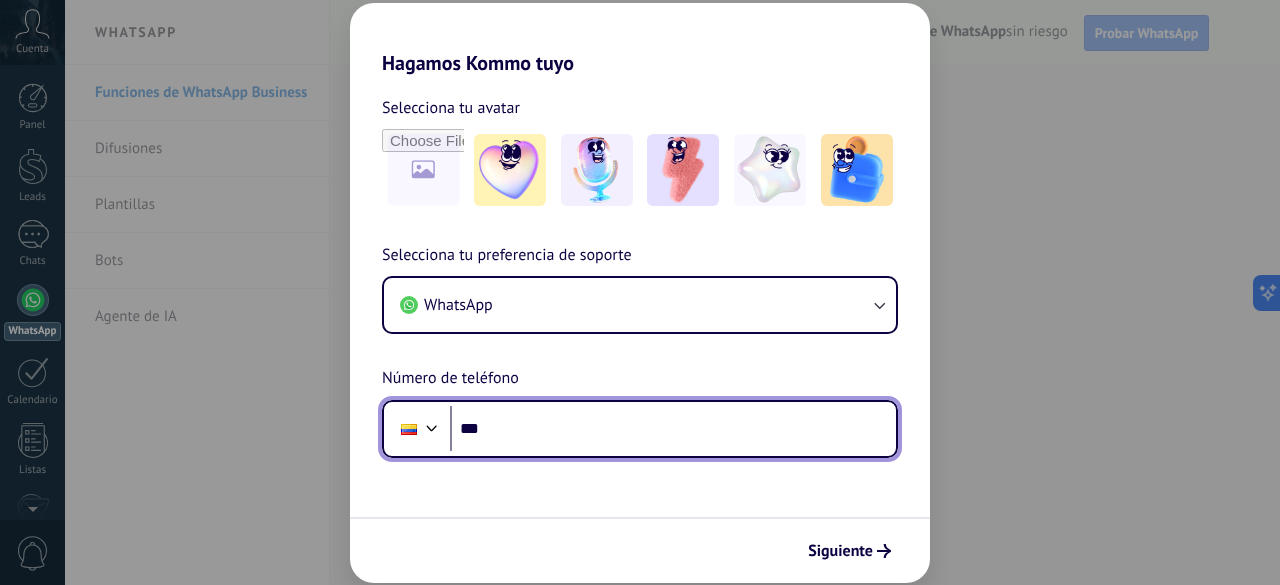click on "***" at bounding box center (673, 429) 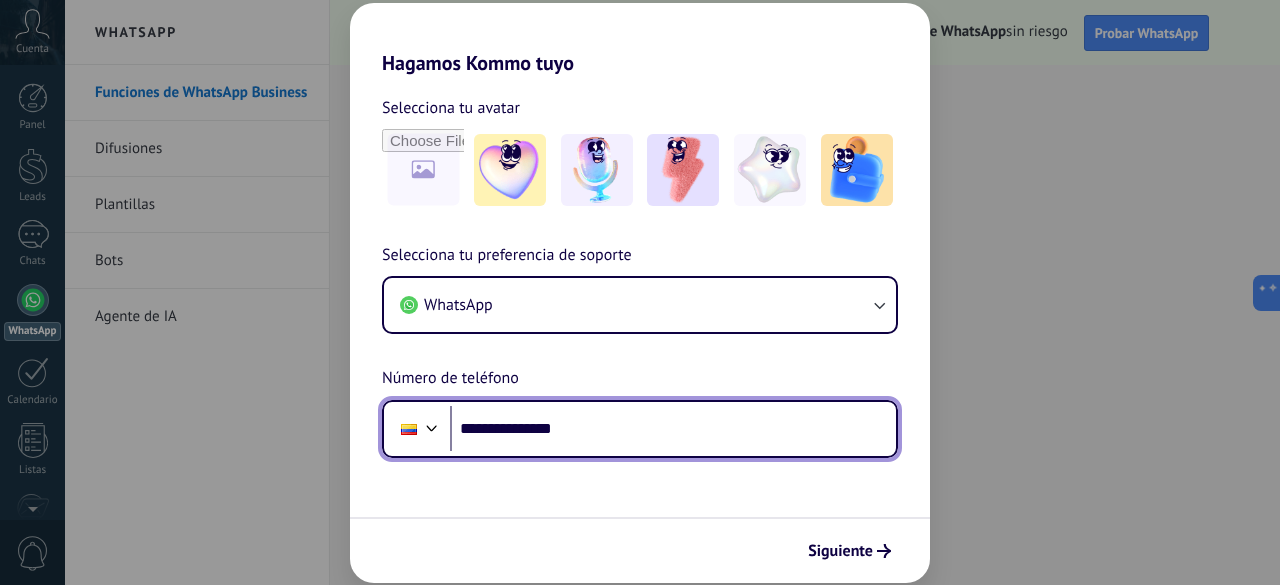 type on "**********" 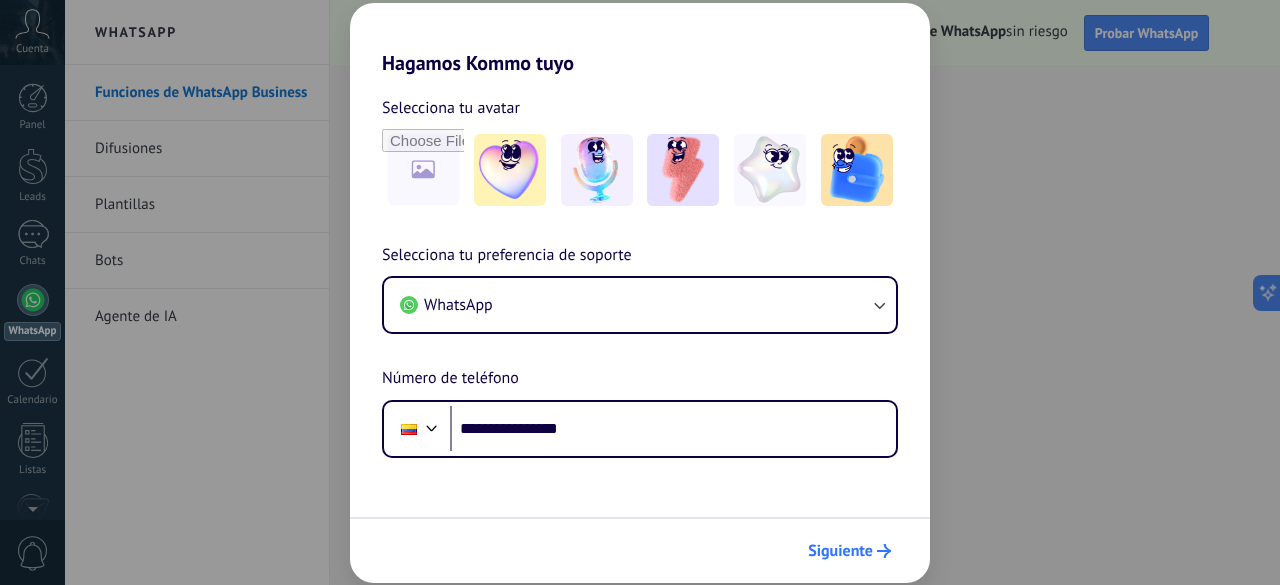 click on "Siguiente" at bounding box center [840, 551] 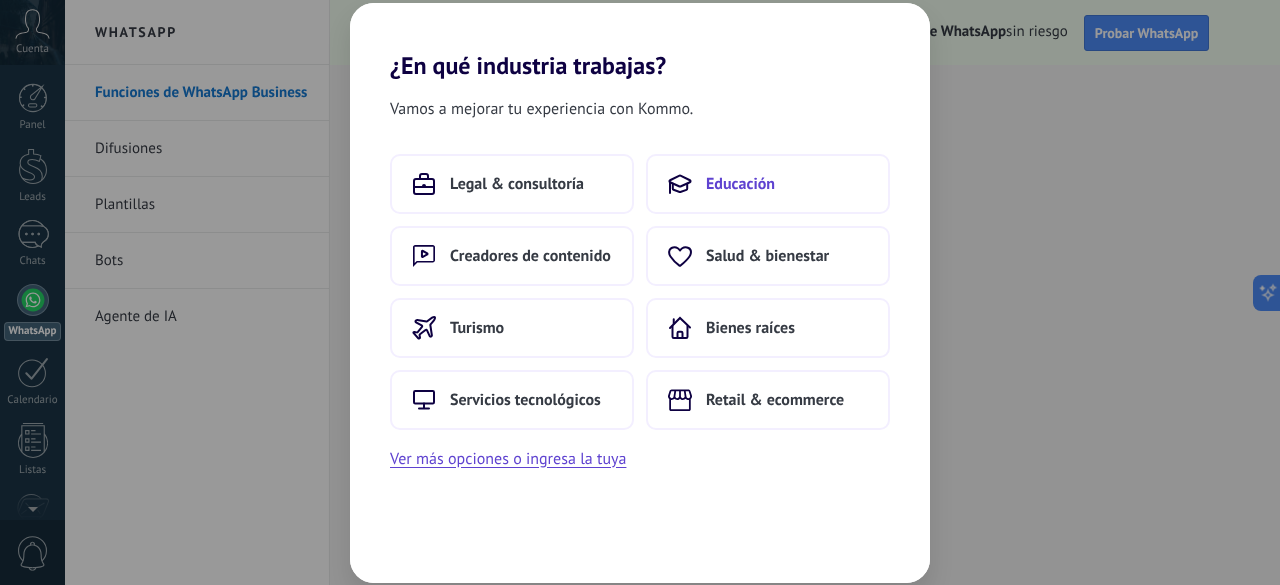 click on "Educación" at bounding box center (768, 184) 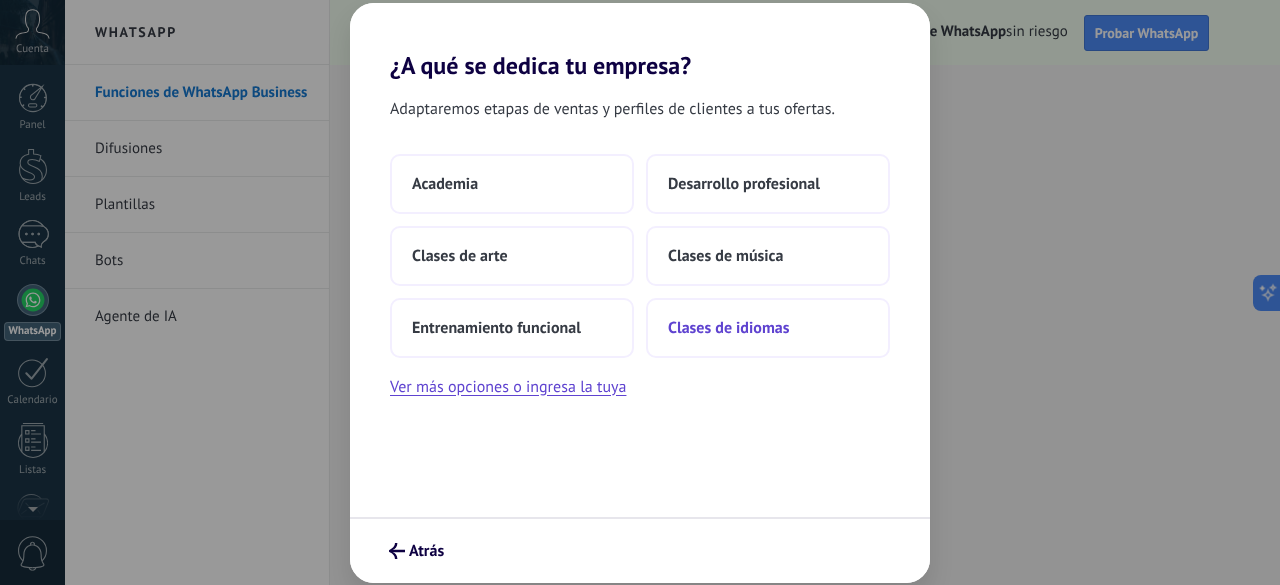 click on "Clases de idiomas" at bounding box center (728, 328) 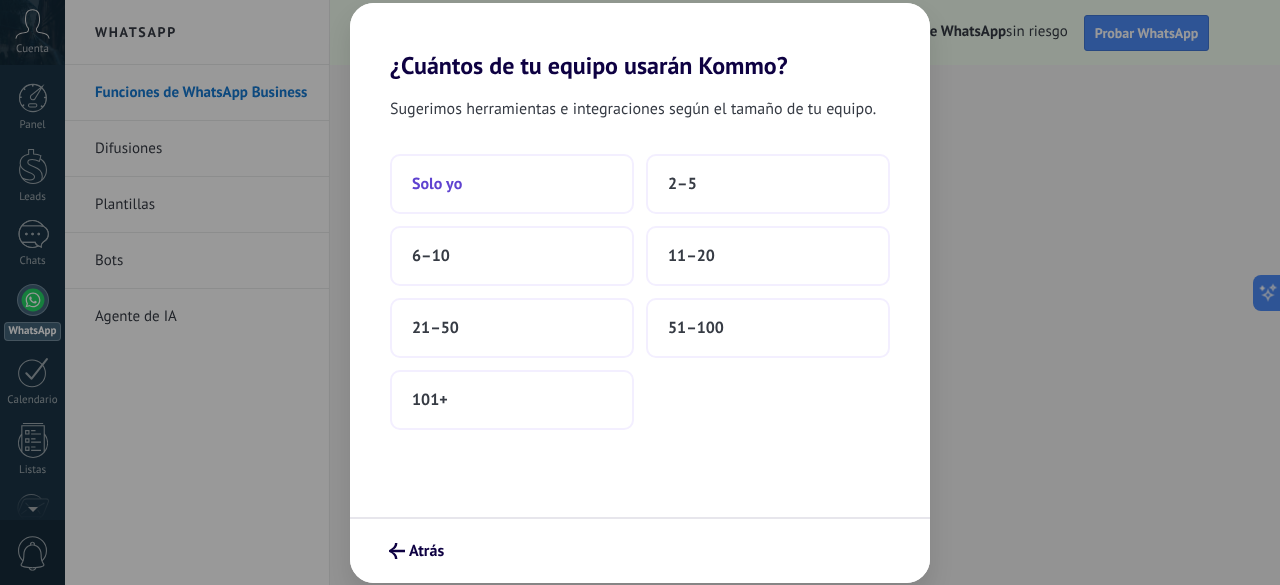 click on "Solo yo" at bounding box center [512, 184] 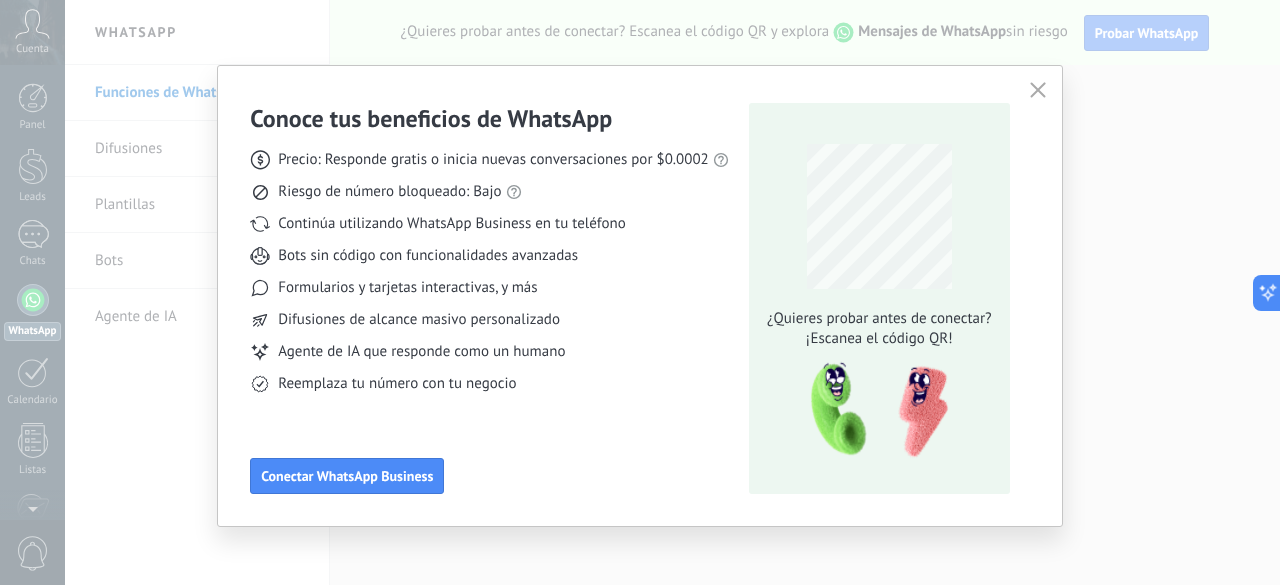 click on "Conoce tus beneficios de WhatsApp Precio: Responde gratis o inicia nuevas conversaciones por $0.0002 Riesgo de número bloqueado: Bajo Continúa utilizando WhatsApp Business en tu teléfono Bots sin código con funcionalidades avanzadas Formularios y tarjetas interactivas, y más Difusiones de alcance masivo personalizado Agente de IA que responde como un humano Reemplaza tu número con tu negocio Conectar WhatsApp Business ¿Quieres probar antes de conectar? ¡Escanea el código QR!" at bounding box center (640, 292) 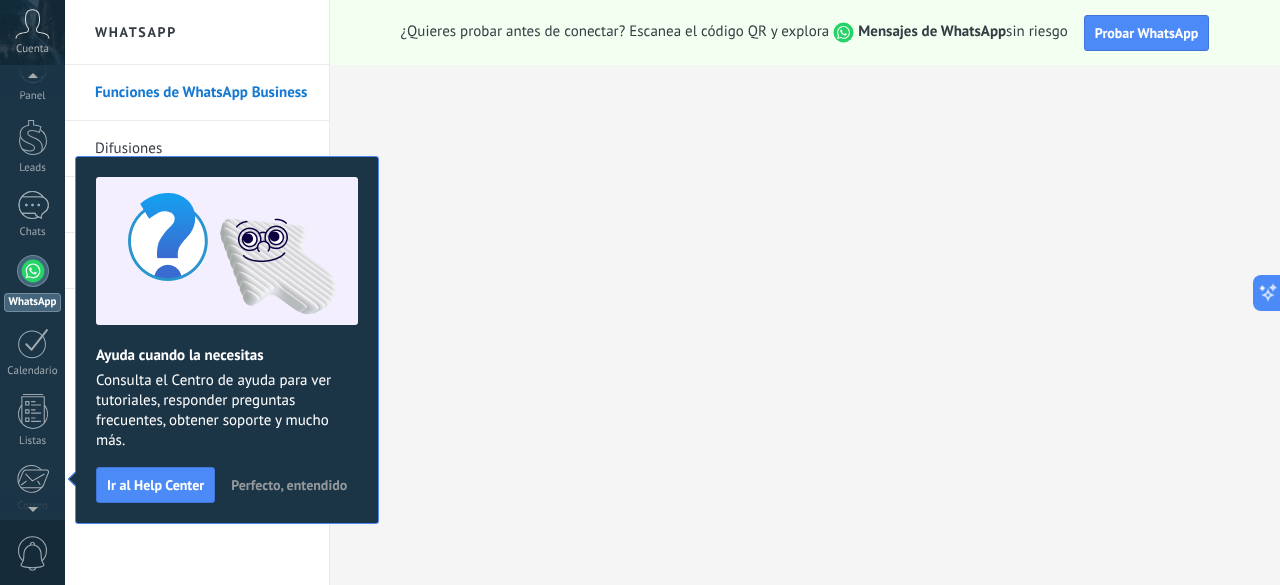 scroll, scrollTop: 2, scrollLeft: 0, axis: vertical 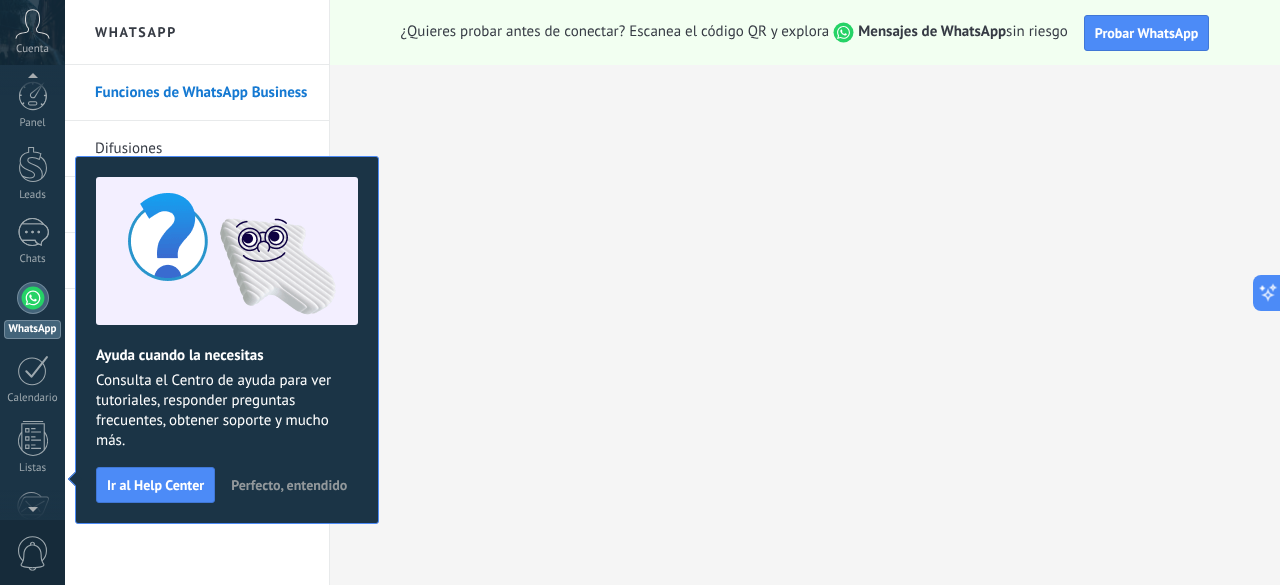 click on "Cuenta" at bounding box center (32, 49) 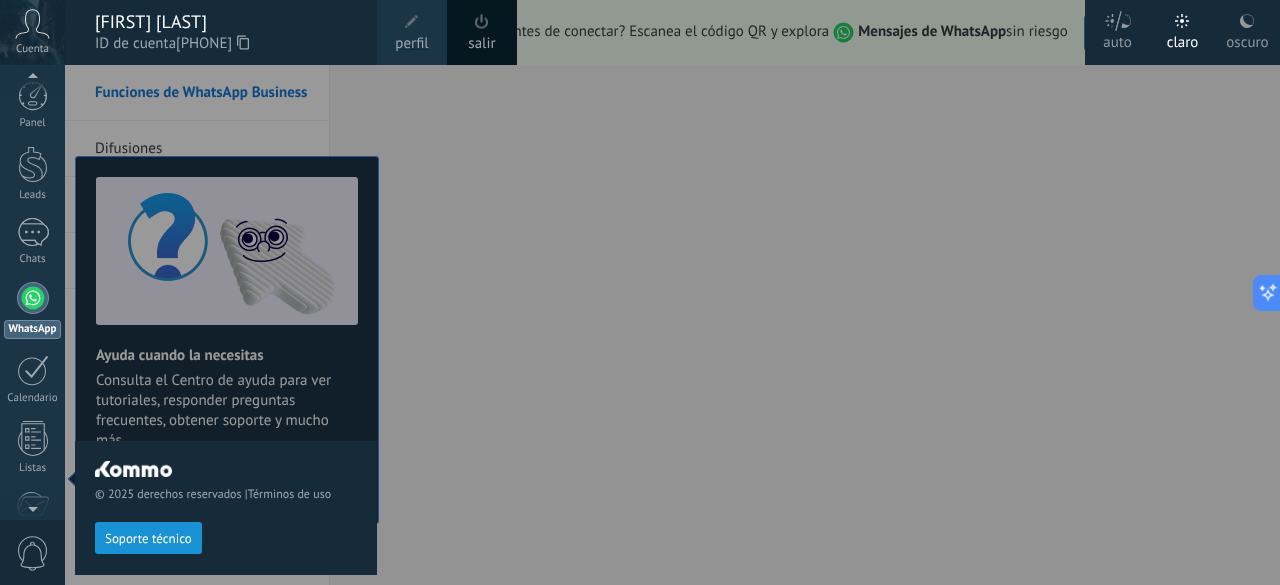 click at bounding box center (705, 292) 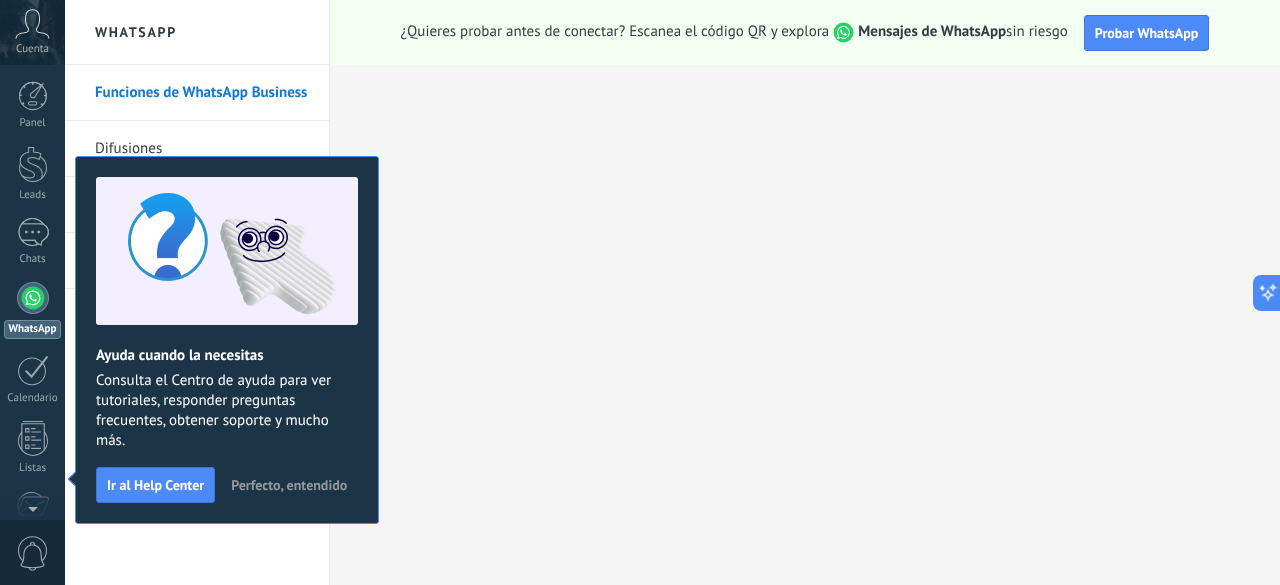 scroll, scrollTop: 0, scrollLeft: 0, axis: both 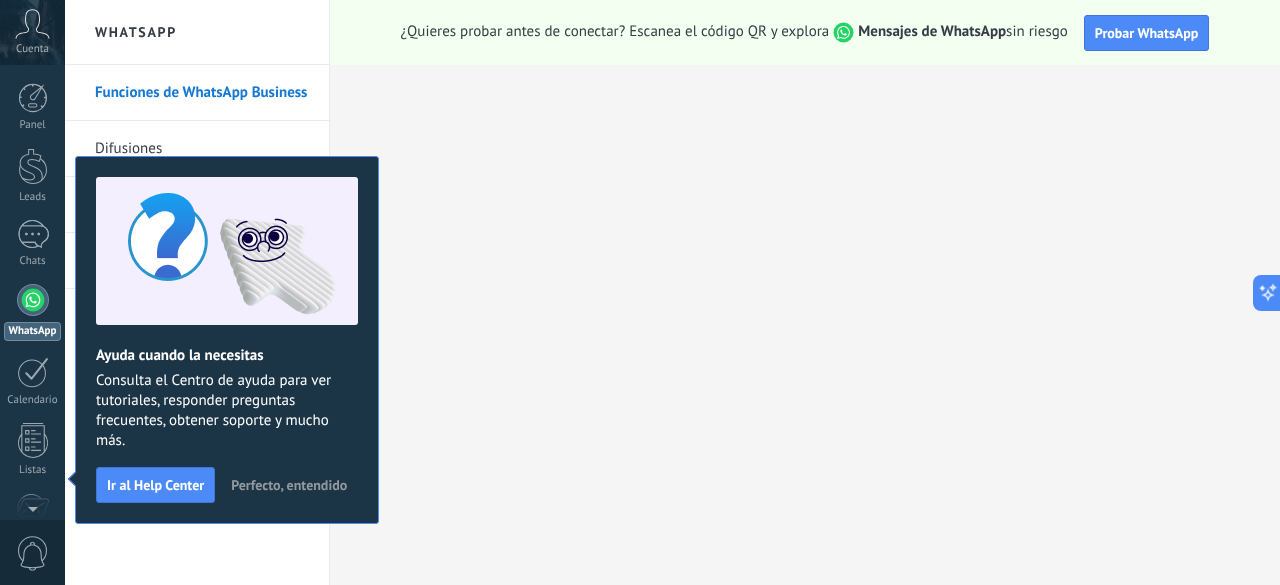 click on "Cuenta" at bounding box center [32, 49] 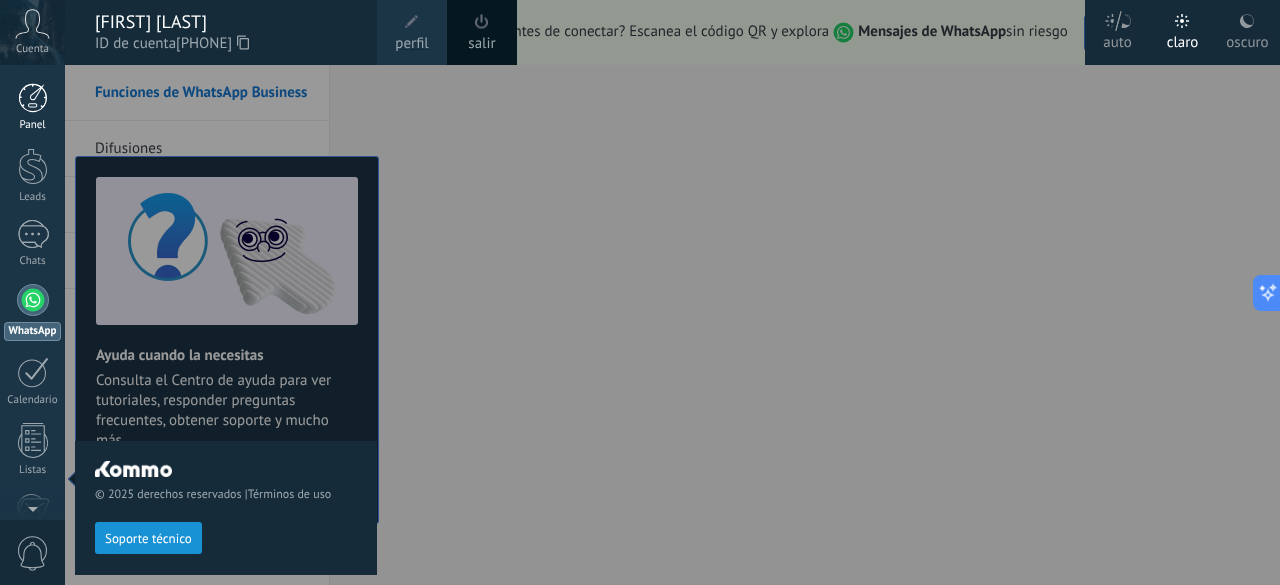 click at bounding box center [33, 98] 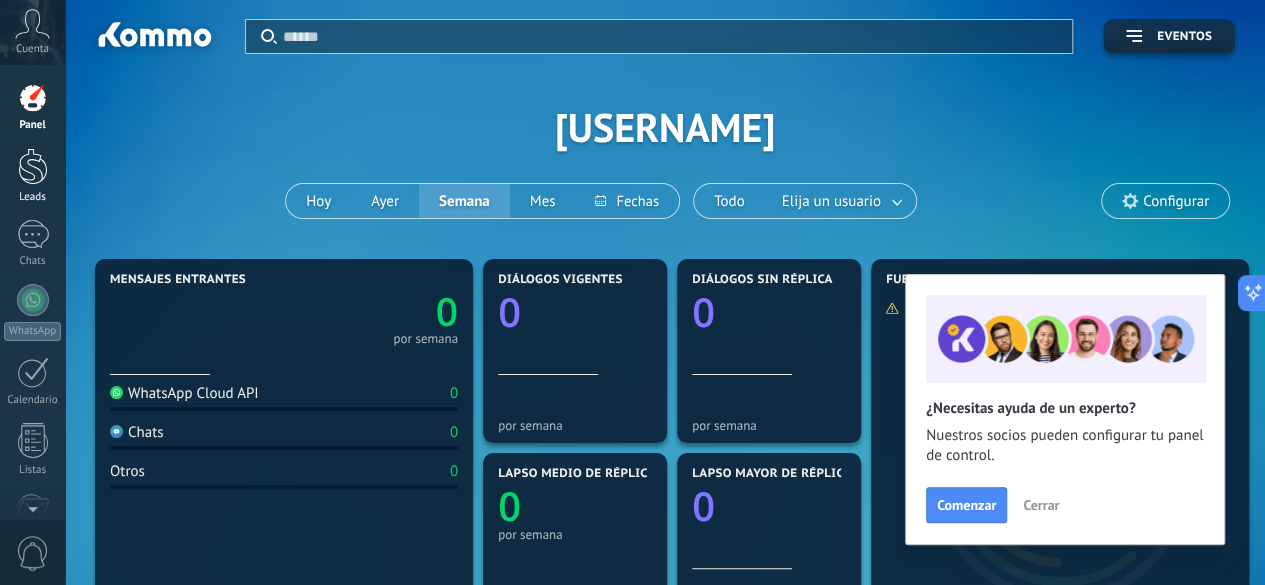 click at bounding box center (33, 166) 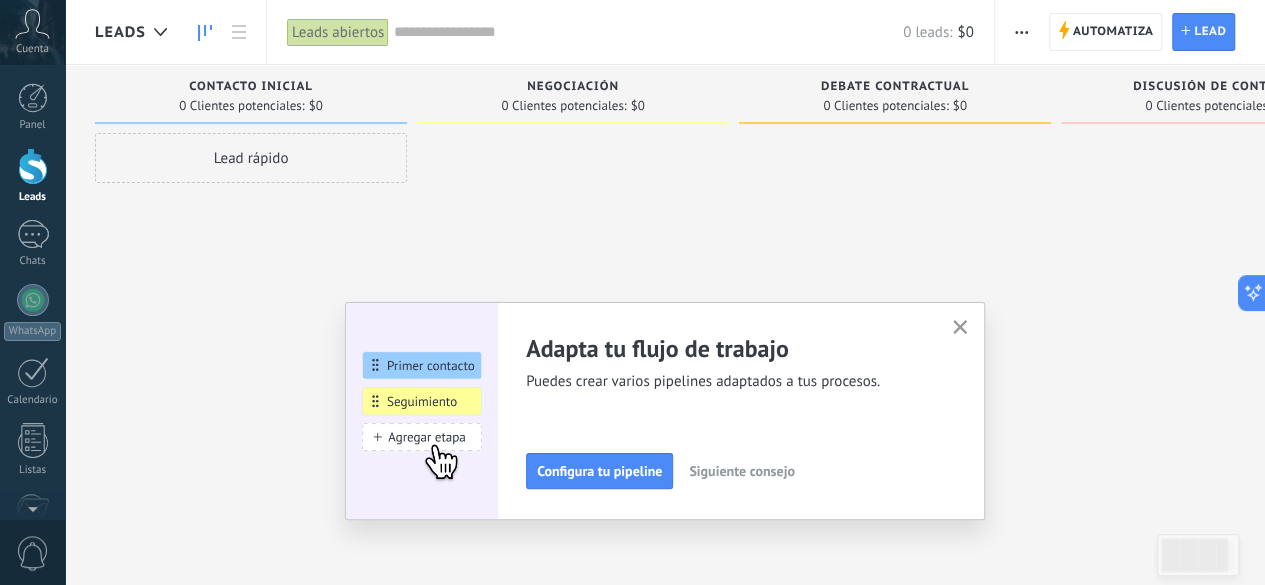 click on "Panel
Leads
Chats
WhatsApp
Clientes" at bounding box center (32, 425) 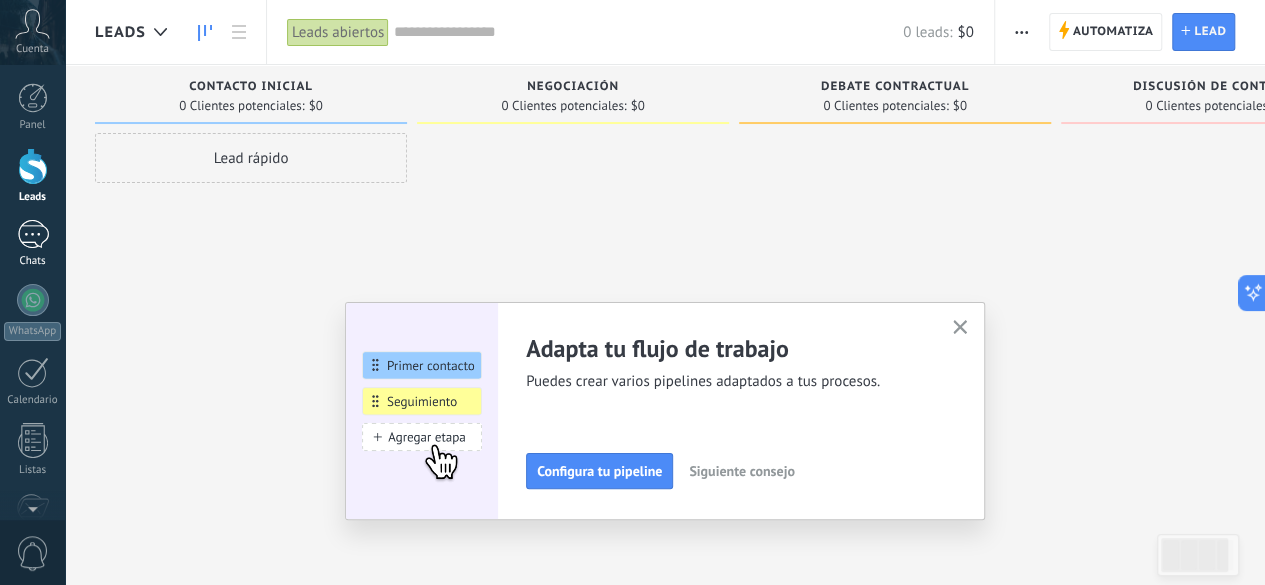 click at bounding box center (33, 234) 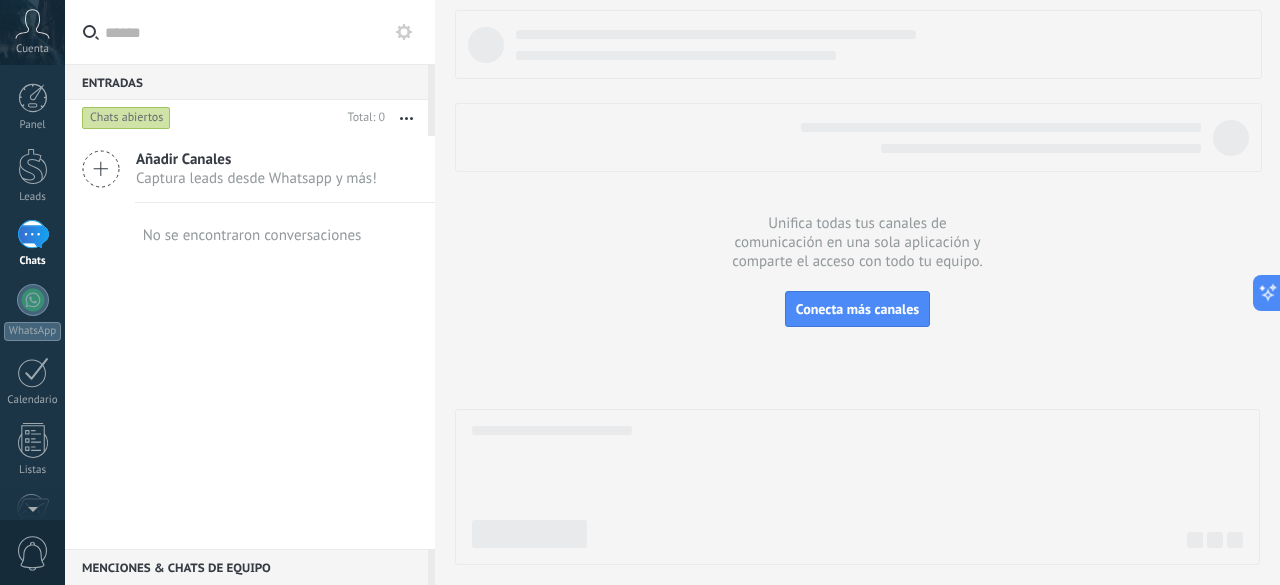 click on "Cuenta" at bounding box center [32, 49] 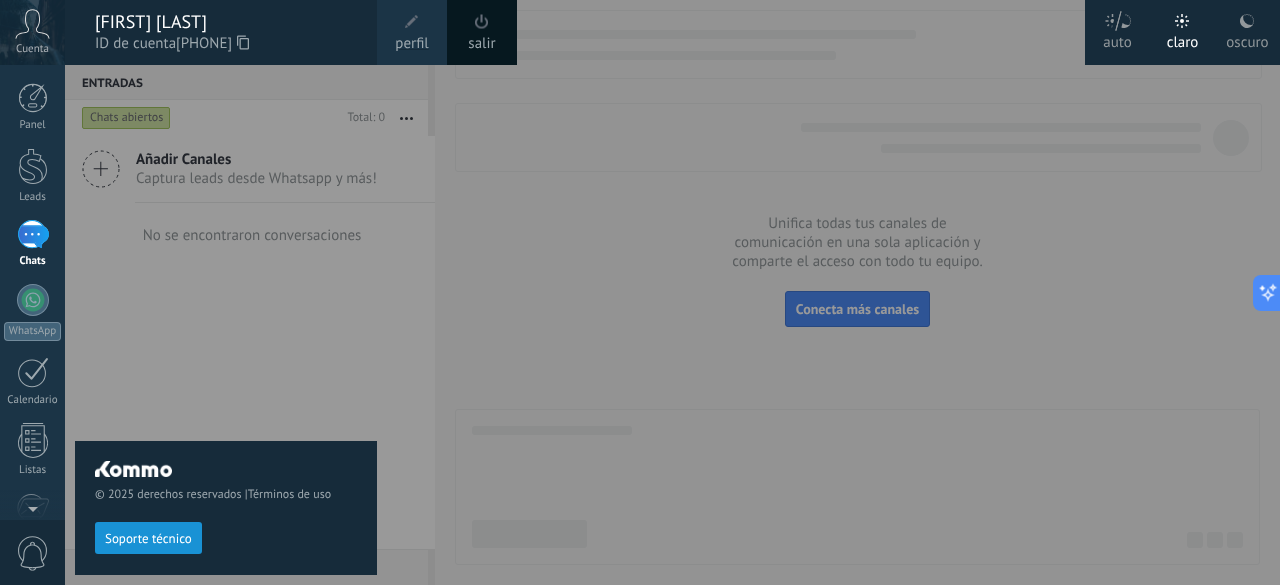 click at bounding box center (705, 292) 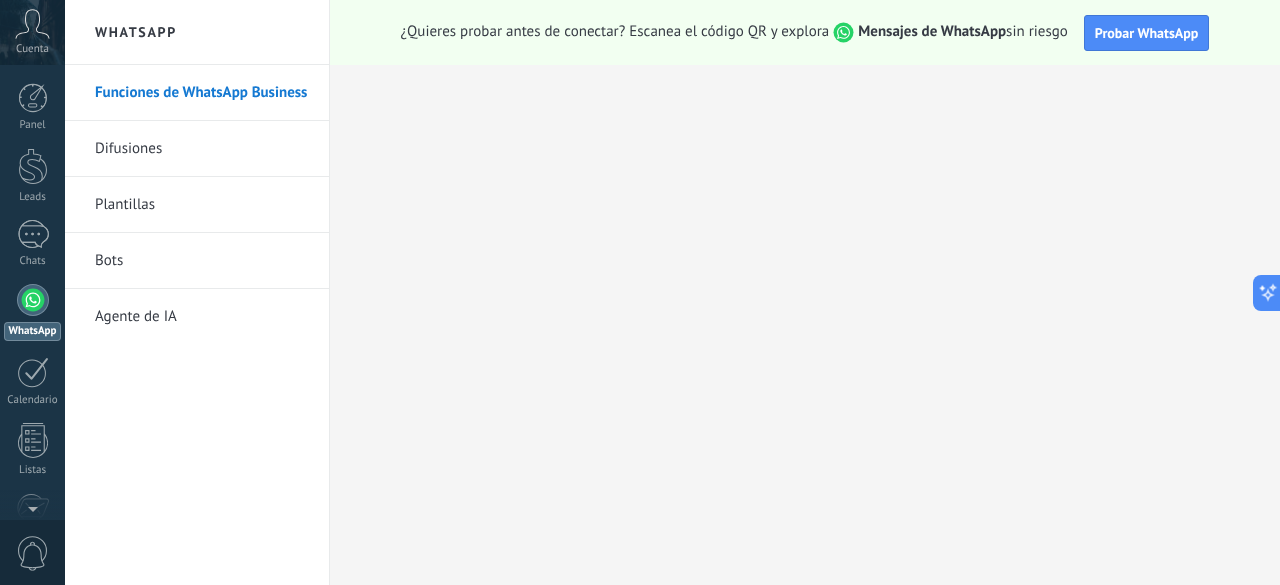 click on "Agente de IA" at bounding box center [202, 317] 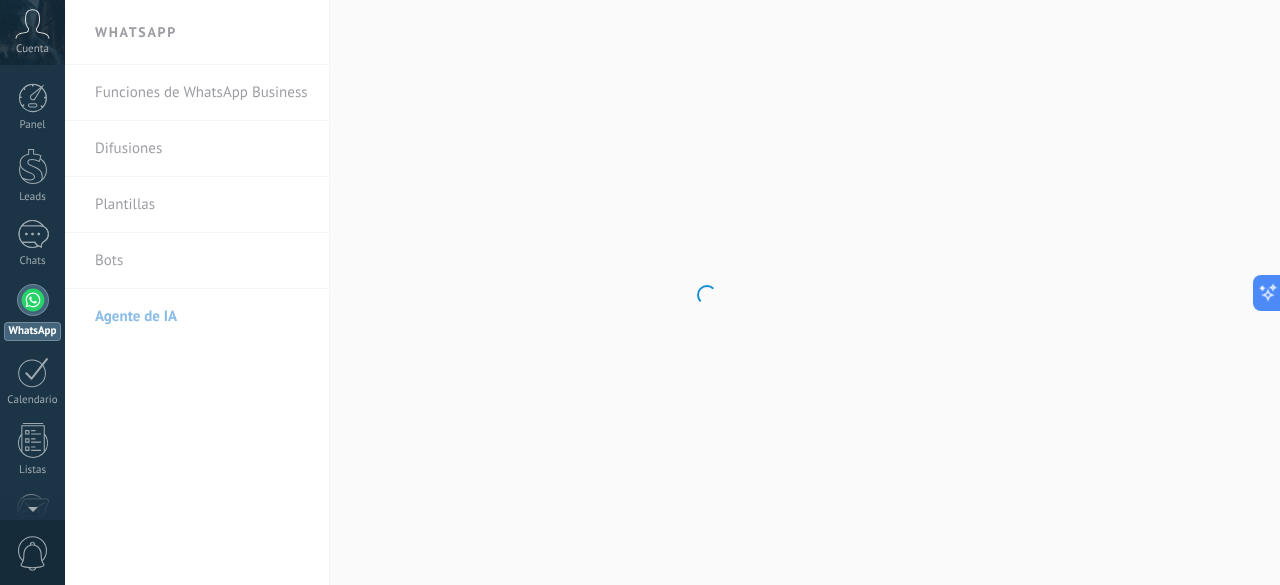 click on ".abccls-1,.abccls-2{fill-rule:evenodd}.abccls-2{fill:#fff} .abfcls-1{fill:none}.abfcls-2{fill:#fff} .abncls-1{isolation:isolate}.abncls-2{opacity:.06}.abncls-2,.abncls-3,.abncls-6{mix-blend-mode:multiply}.abncls-3{opacity:.15}.abncls-4,.abncls-8{fill:#fff}.abncls-5{fill:url(#abnlinear-gradient)}.abncls-6{opacity:.04}.abncls-7{fill:url(#abnlinear-gradient-2)}.abncls-8{fill-rule:evenodd} .abqst0{fill:#ffa200} .abwcls-1{fill:#252525} .cls-1{isolation:isolate} .acicls-1{fill:none} .aclcls-1{fill:#232323} .acnst0{display:none} .addcls-1,.addcls-2{fill:none;stroke-miterlimit:10}.addcls-1{stroke:#dfe0e5}.addcls-2{stroke:#a1a7ab} .adecls-1,.adecls-2{fill:none;stroke-miterlimit:10}.adecls-1{stroke:#dfe0e5}.adecls-2{stroke:#a1a7ab} .adqcls-1{fill:#8591a5;fill-rule:evenodd} .aeccls-1{fill:#5c9f37} .aeecls-1{fill:#f86161} .aejcls-1{fill:#8591a5;fill-rule:evenodd} .aekcls-1{fill-rule:evenodd} .aelcls-1{fill-rule:evenodd;fill:currentColor} .aemcls-1{fill-rule:evenodd;fill:currentColor} .aencls-2{fill:#f86161;opacity:.3}" at bounding box center (640, 292) 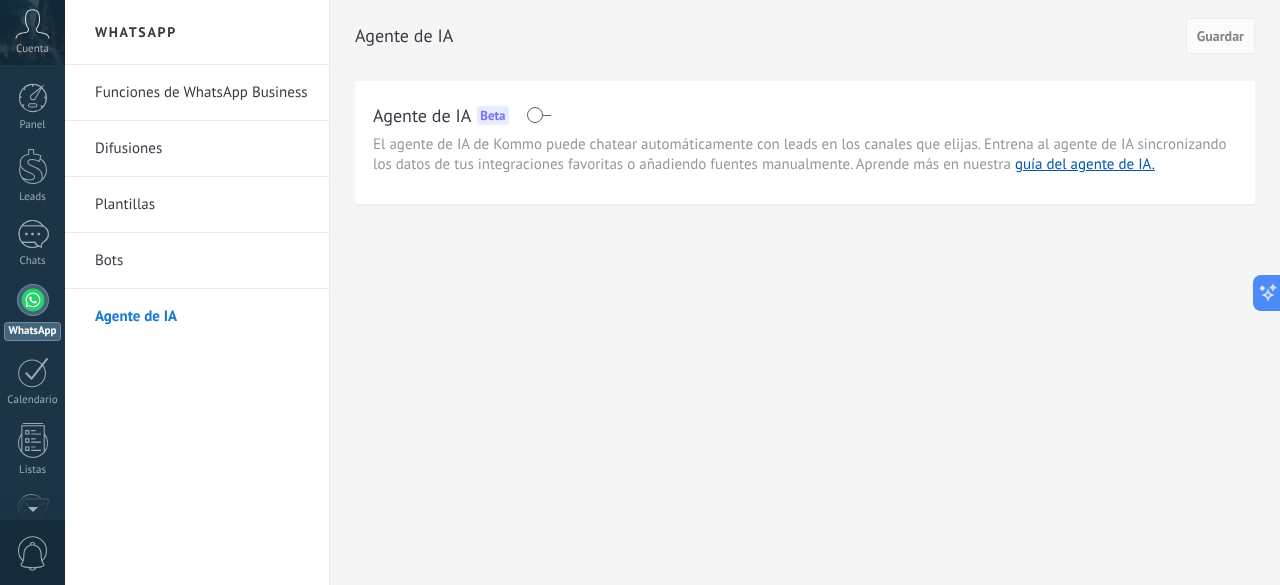 click on "Bots" at bounding box center [202, 261] 